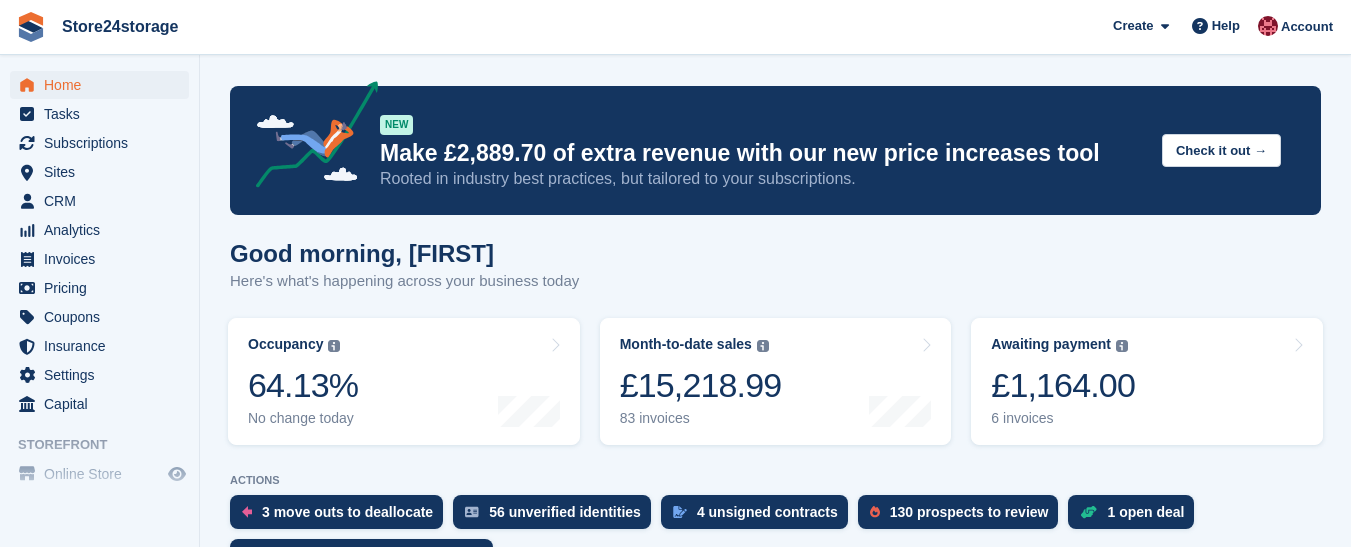 scroll, scrollTop: 0, scrollLeft: 0, axis: both 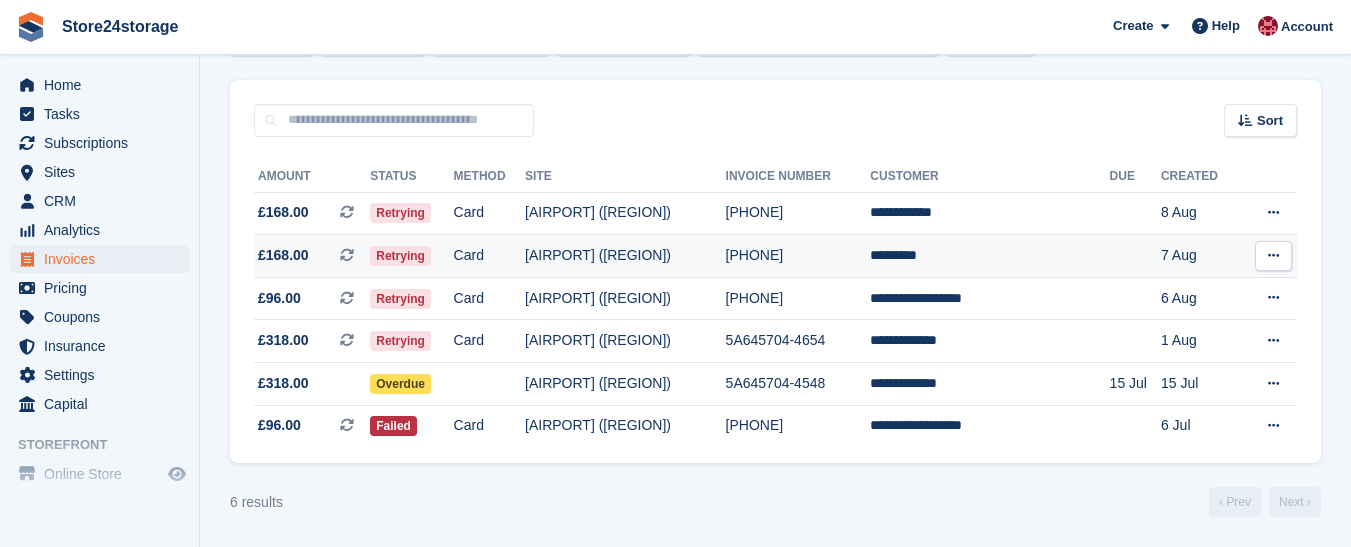 click at bounding box center [1273, 255] 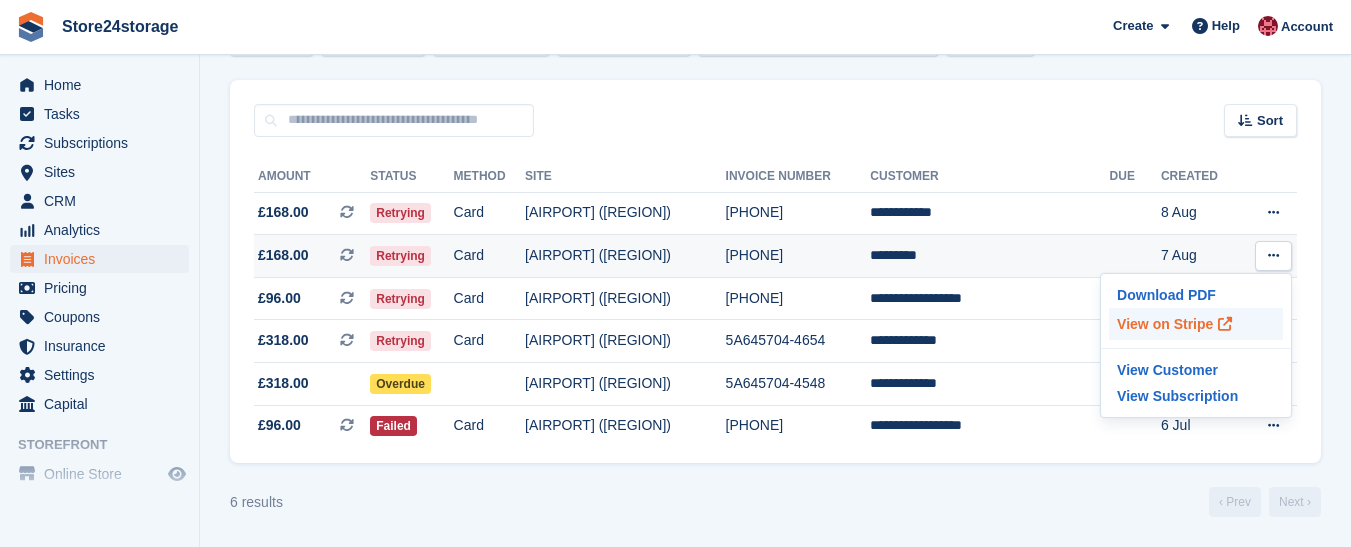 click on "View on Stripe" at bounding box center (1196, 324) 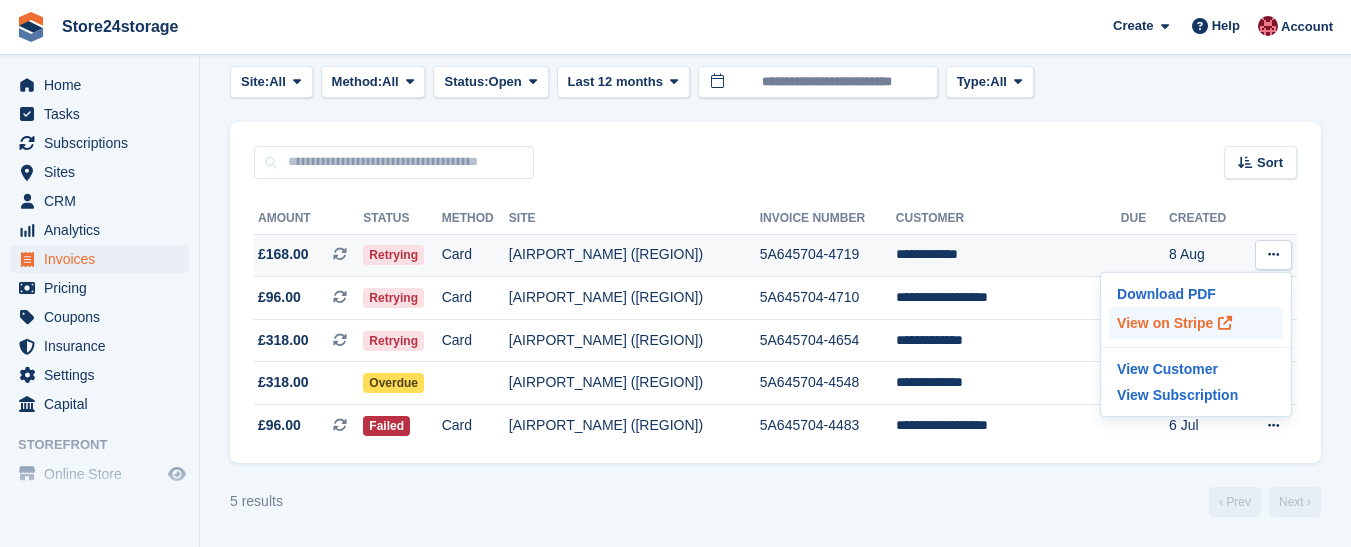 scroll, scrollTop: 101, scrollLeft: 0, axis: vertical 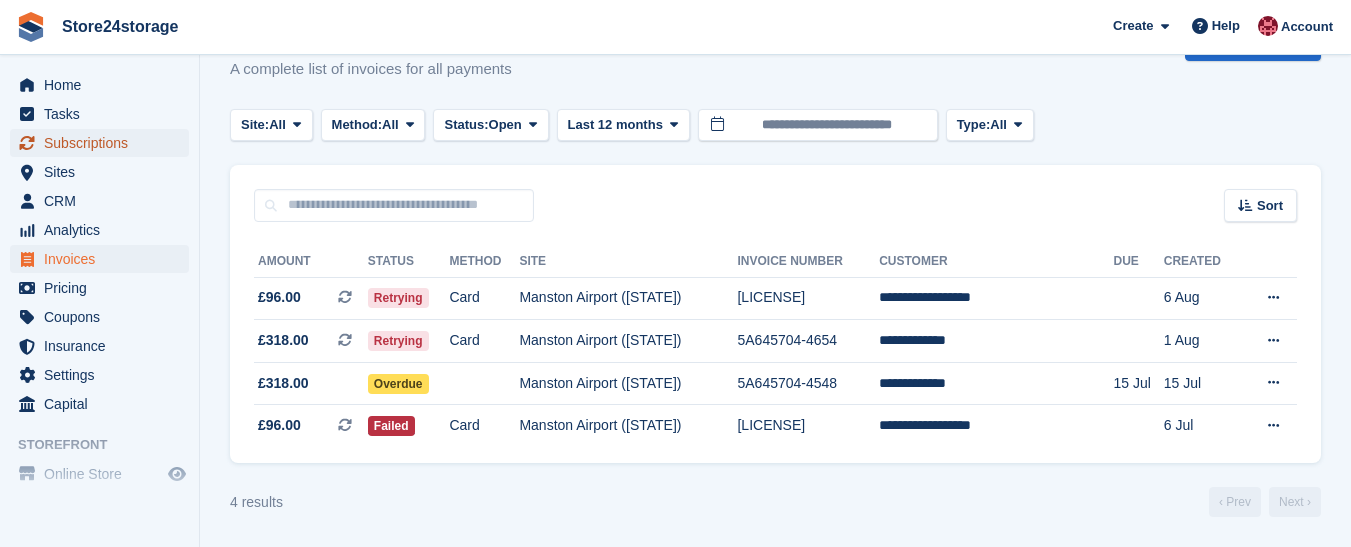 click on "Subscriptions" at bounding box center (104, 143) 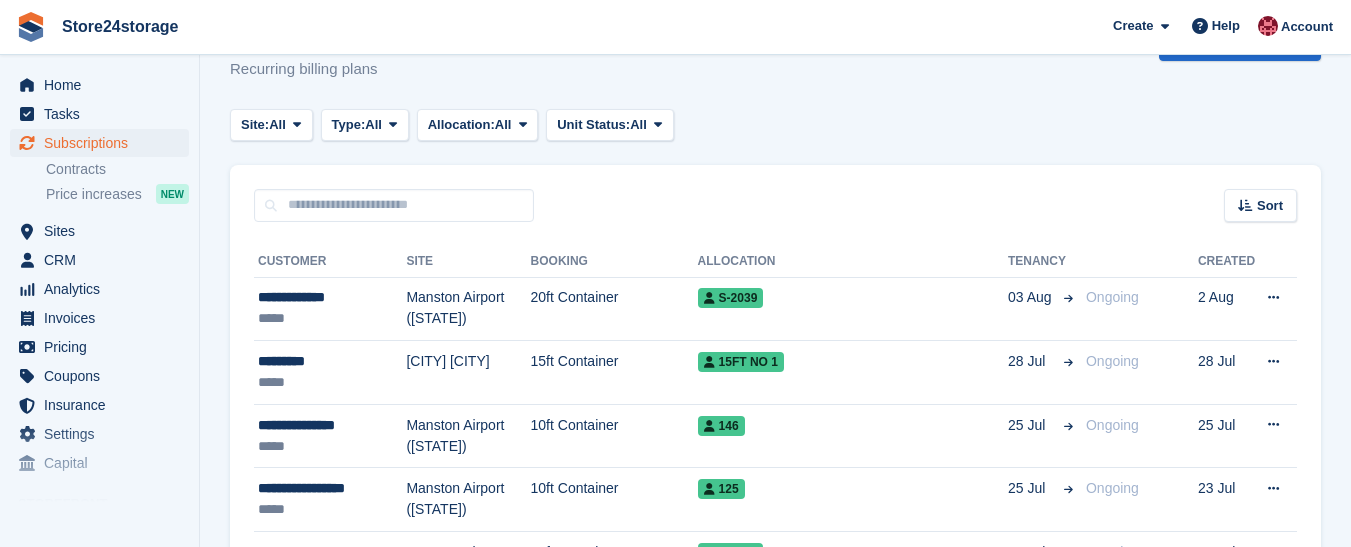 scroll, scrollTop: 0, scrollLeft: 0, axis: both 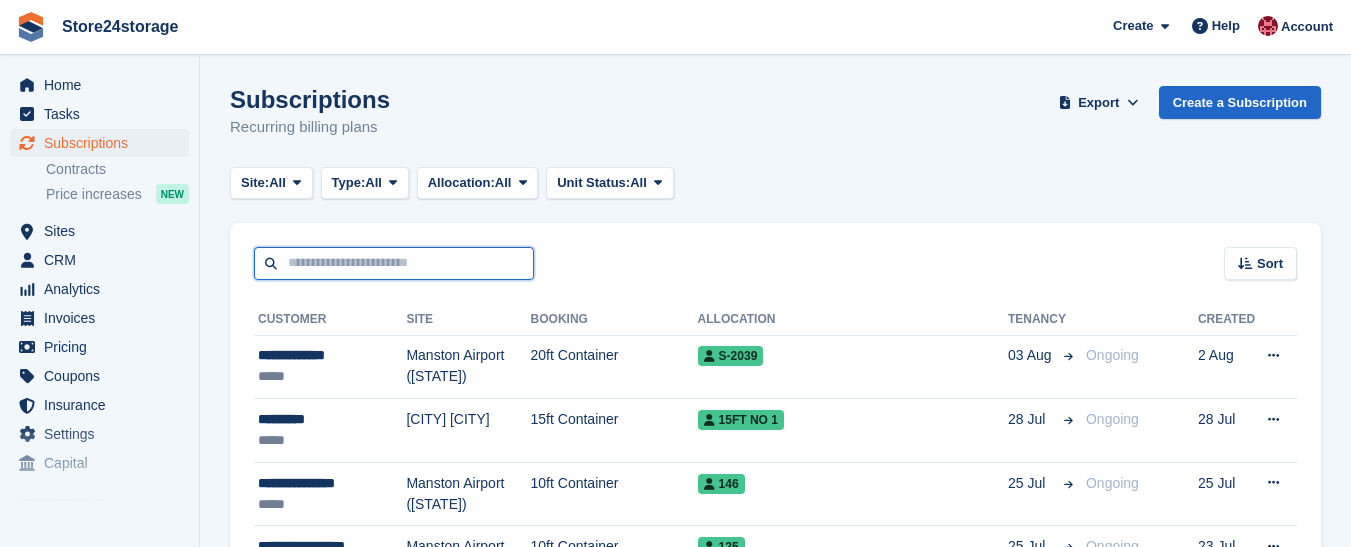 click at bounding box center [394, 263] 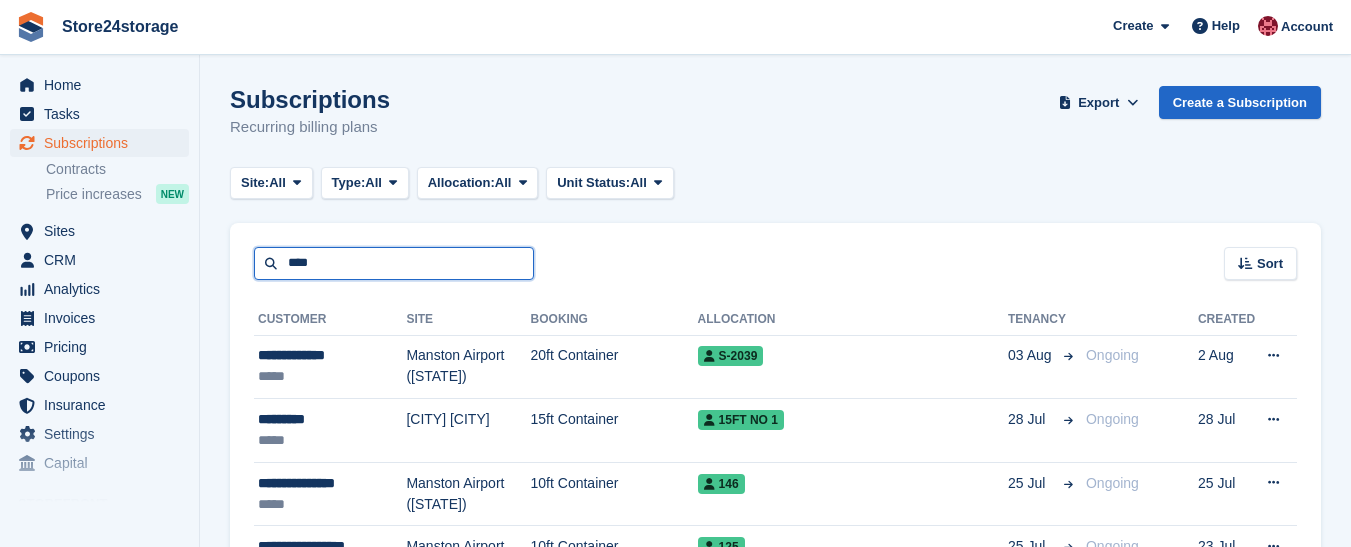 type on "****" 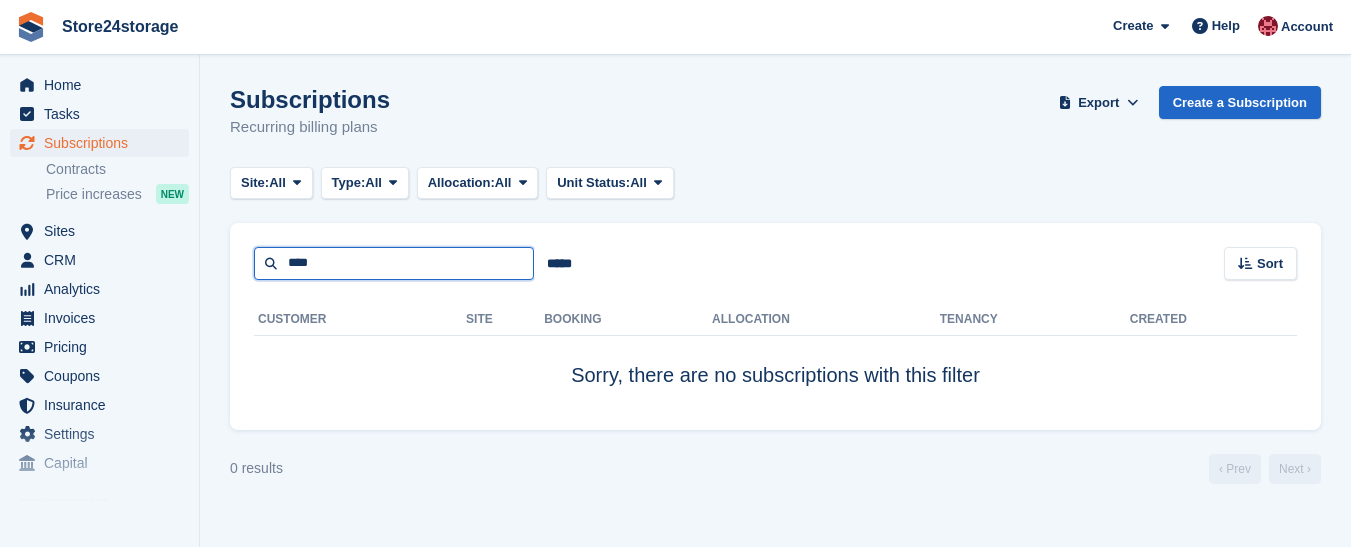 click on "****" at bounding box center (394, 263) 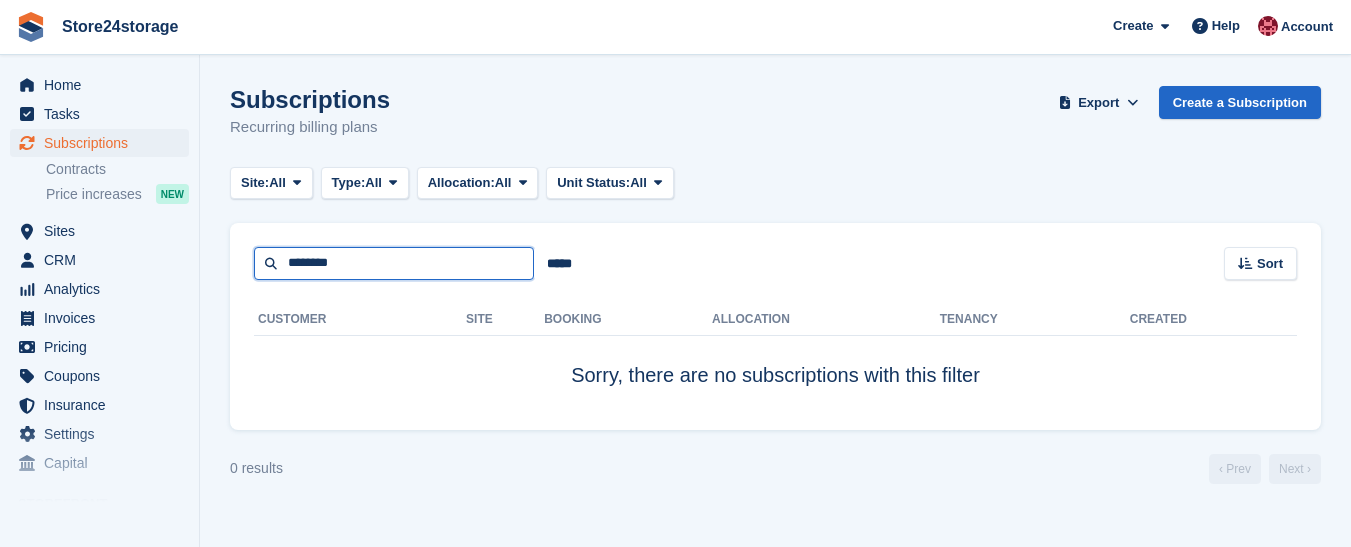 type on "********" 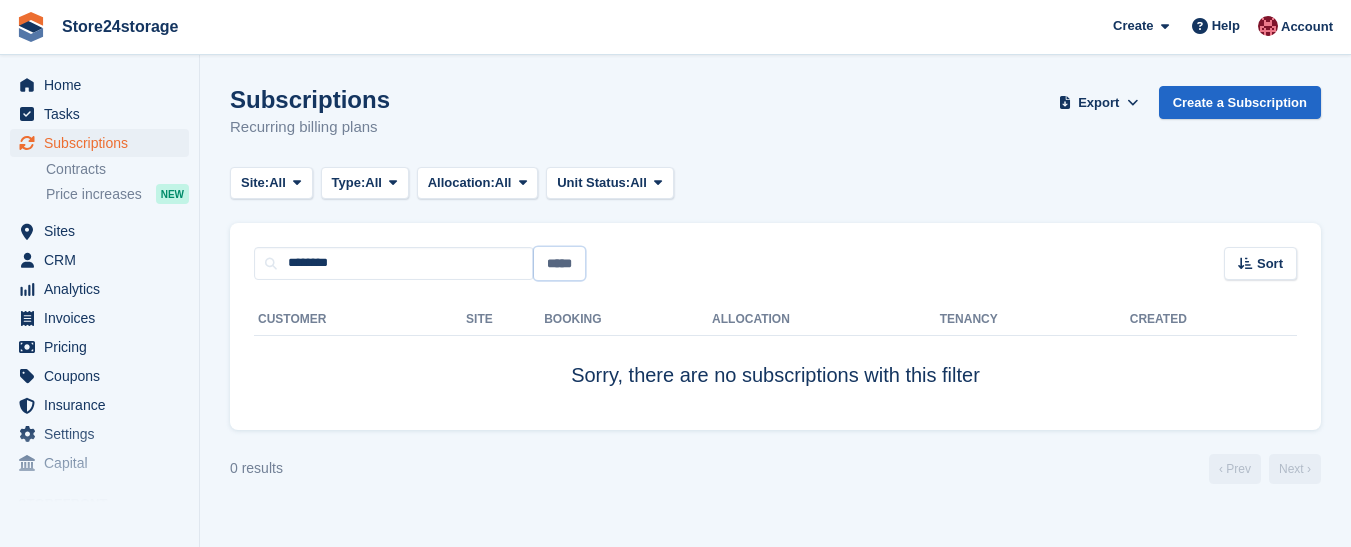 click on "*****" at bounding box center (559, 263) 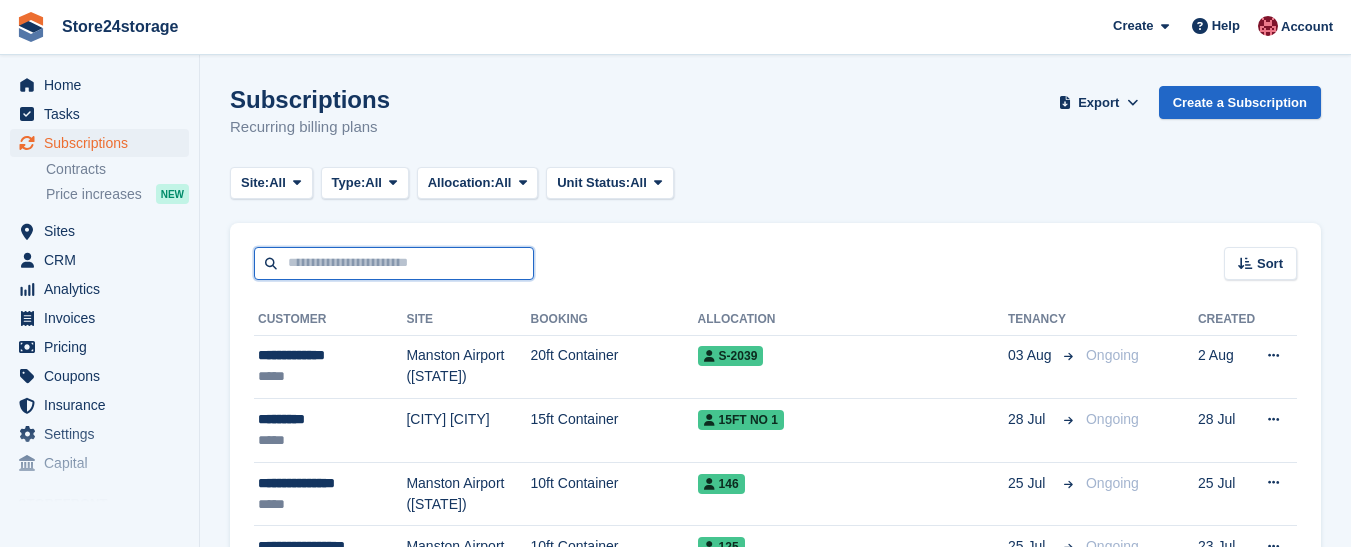 click at bounding box center [394, 263] 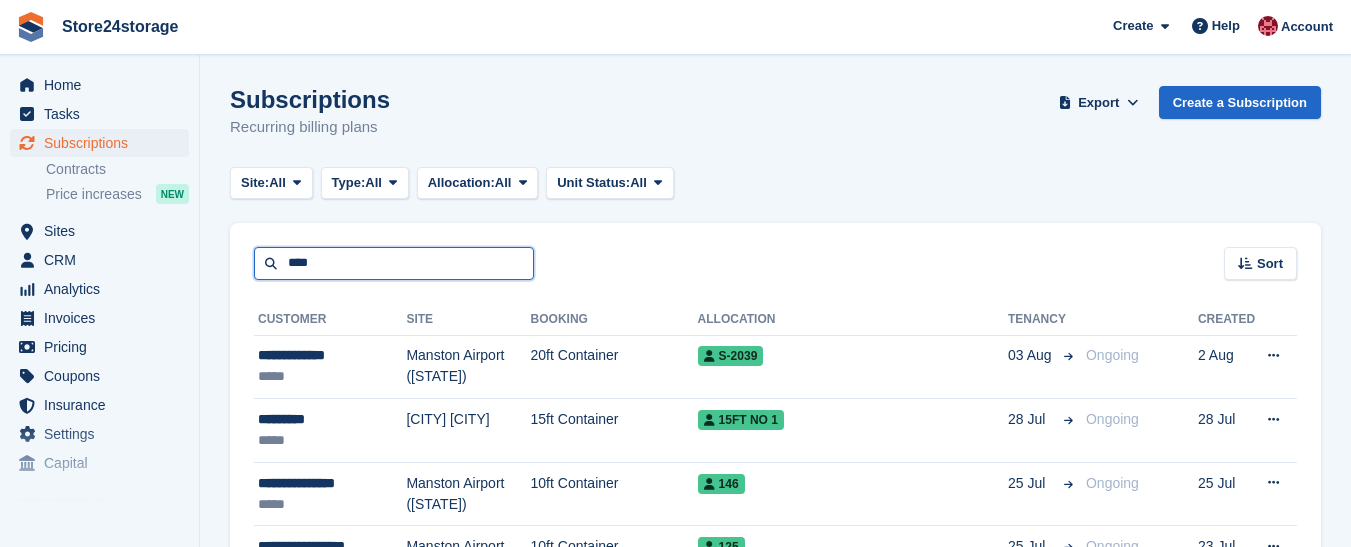 type on "****" 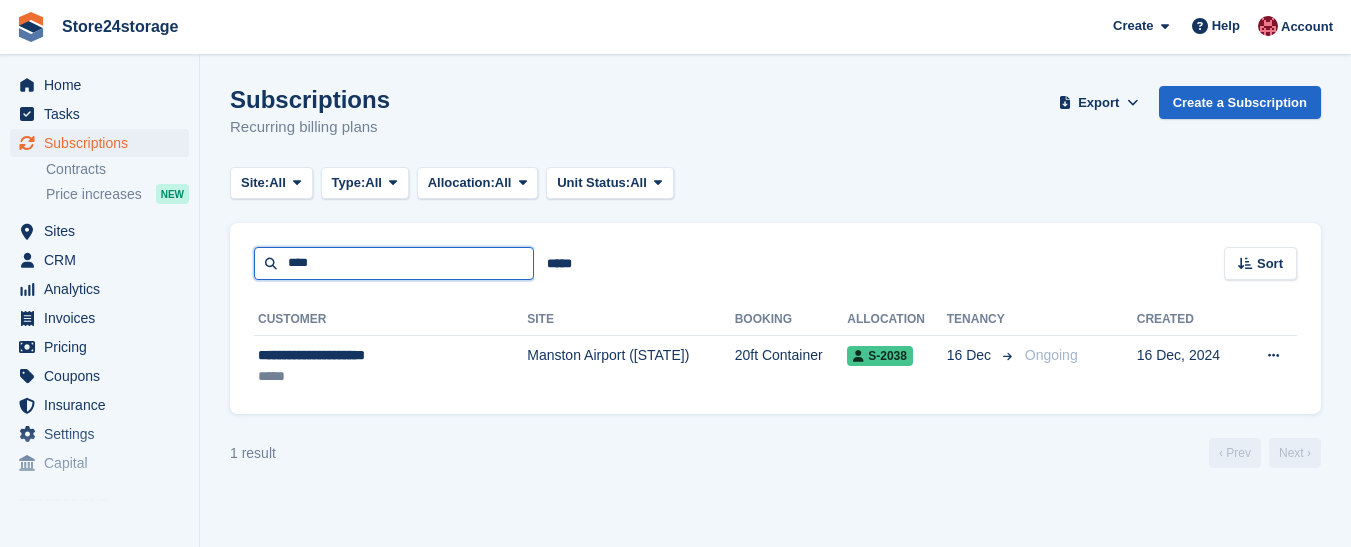 click on "****" at bounding box center (394, 263) 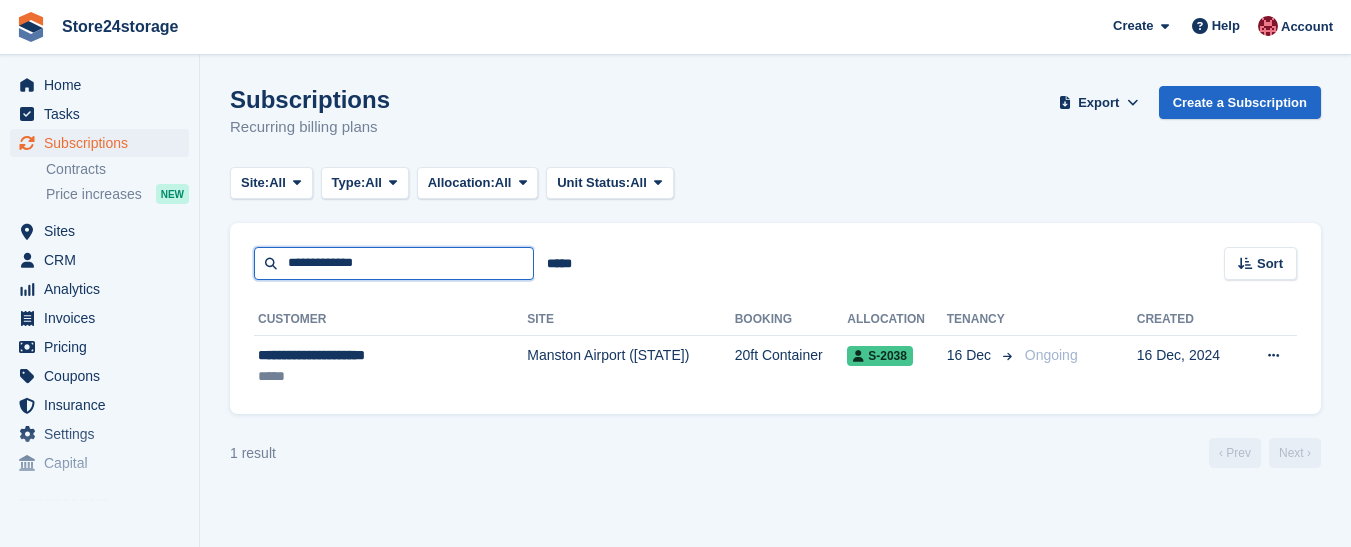 type on "**********" 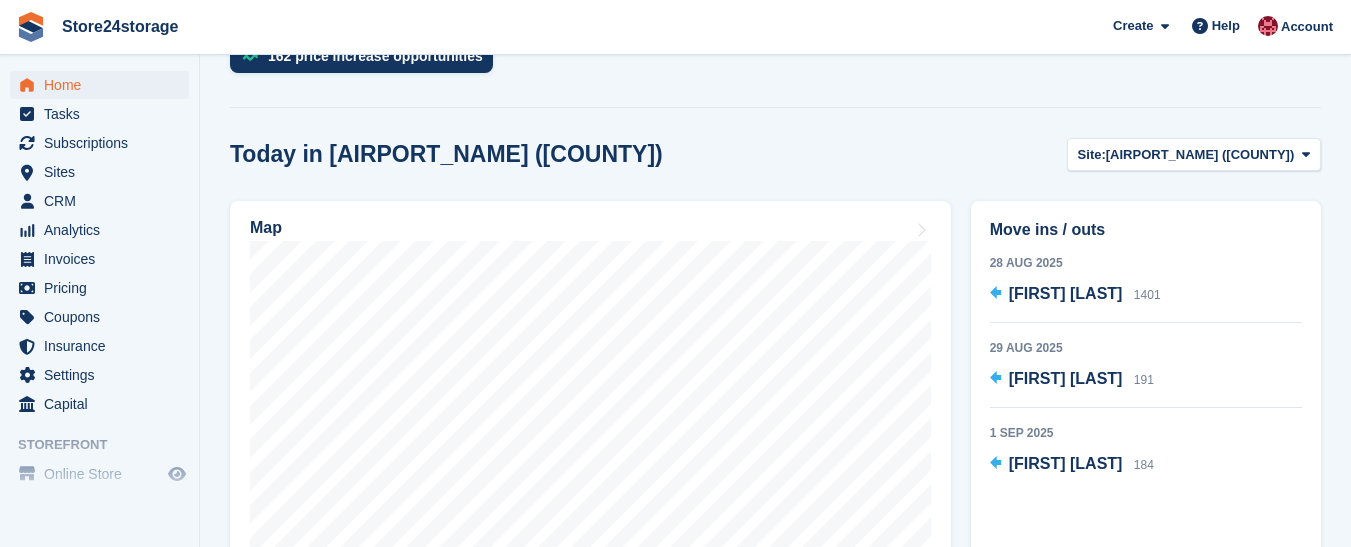 scroll, scrollTop: 500, scrollLeft: 0, axis: vertical 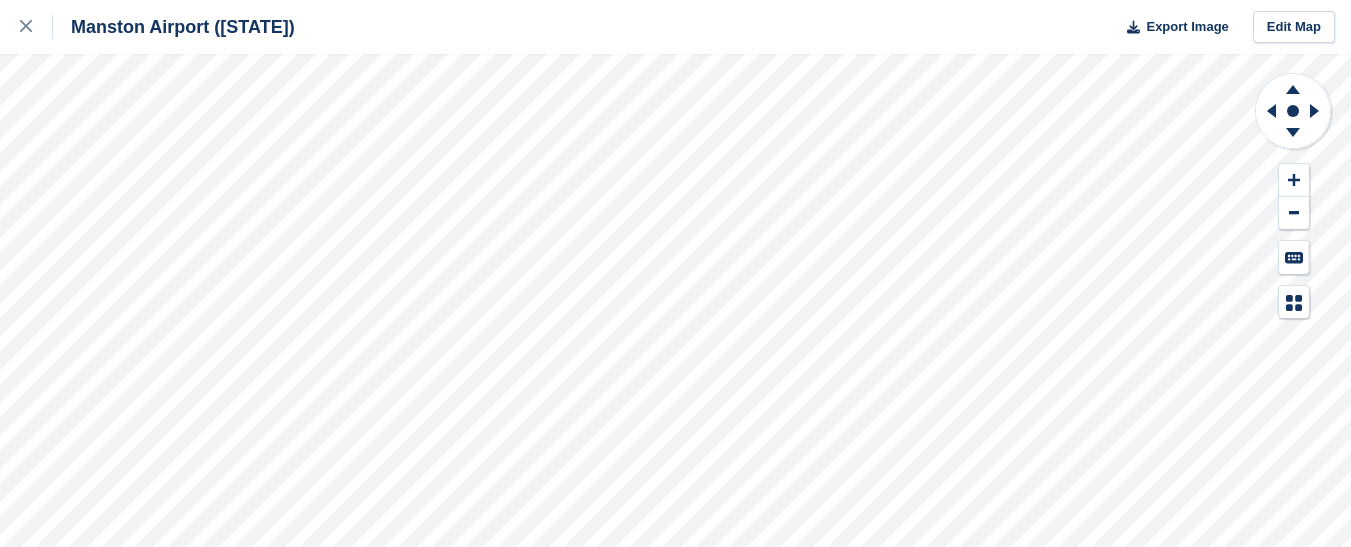 click on "Manston Airport ([STATE]) Export Image Edit Map" at bounding box center (675, 273) 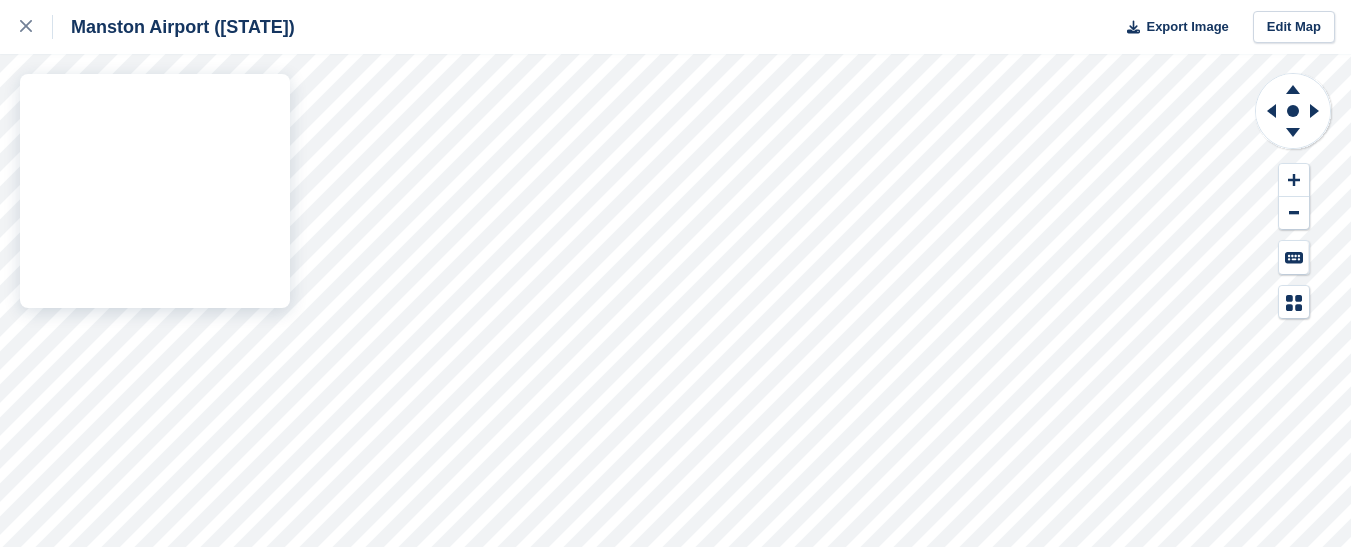click on "Manston Airport ([STATE]) Export Image Edit Map" at bounding box center [675, 273] 